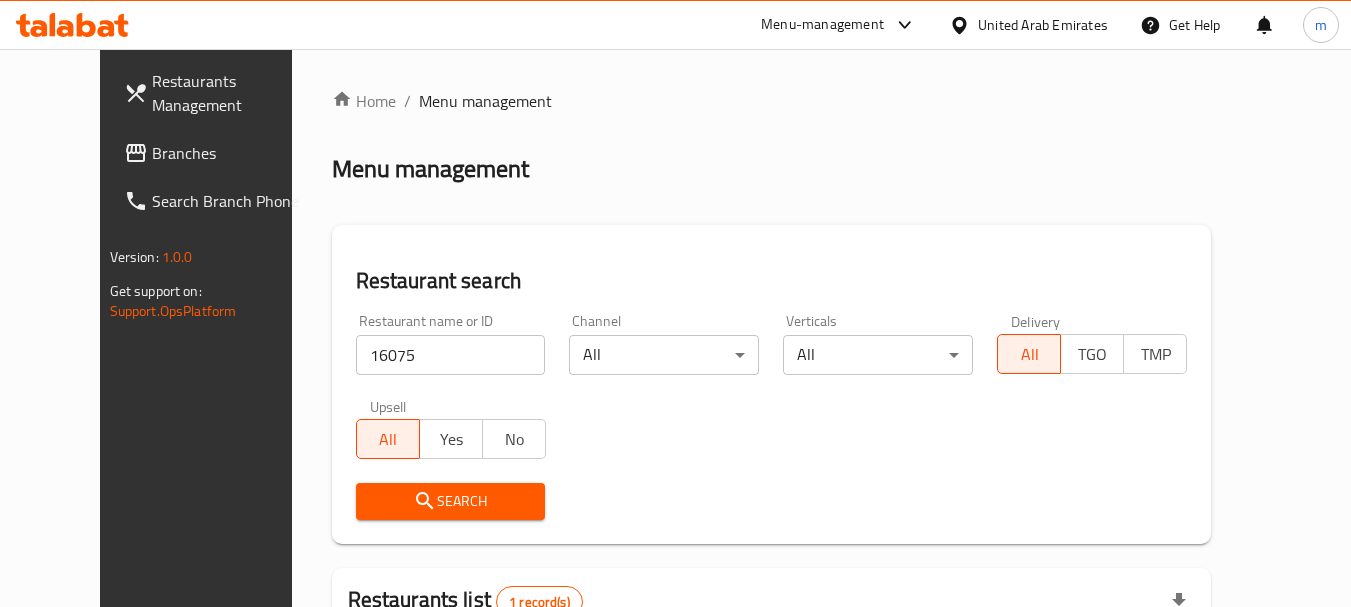 scroll, scrollTop: 268, scrollLeft: 0, axis: vertical 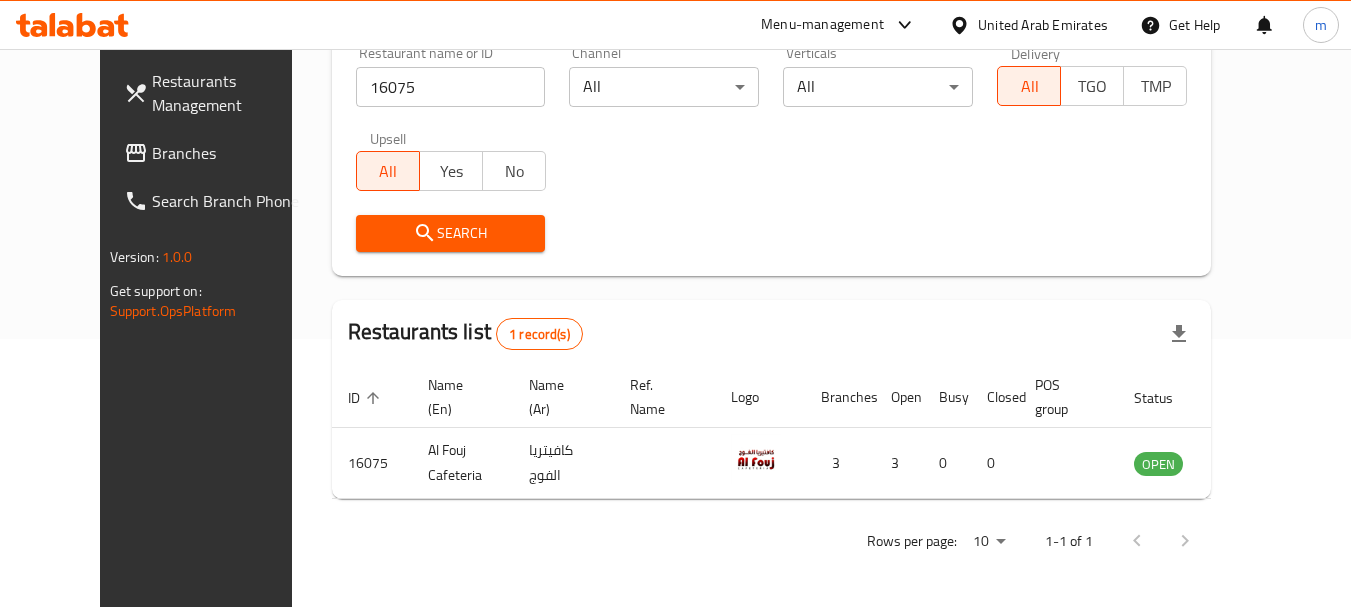 click on "Branches" at bounding box center [217, 153] 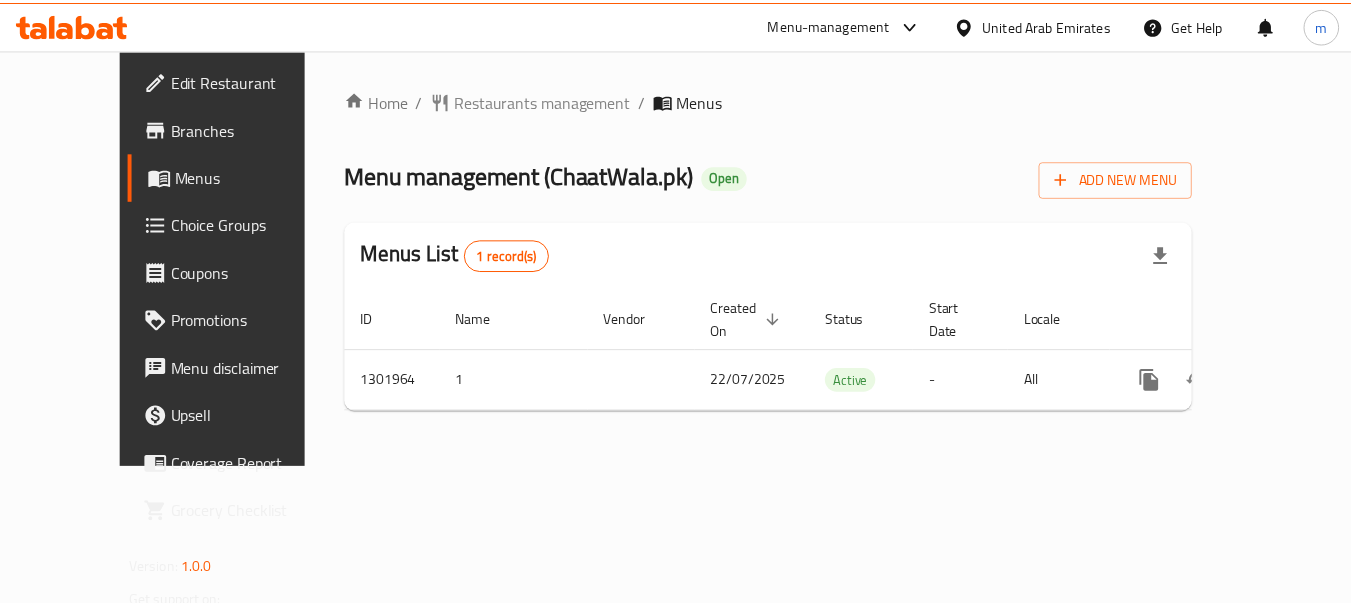 scroll, scrollTop: 0, scrollLeft: 0, axis: both 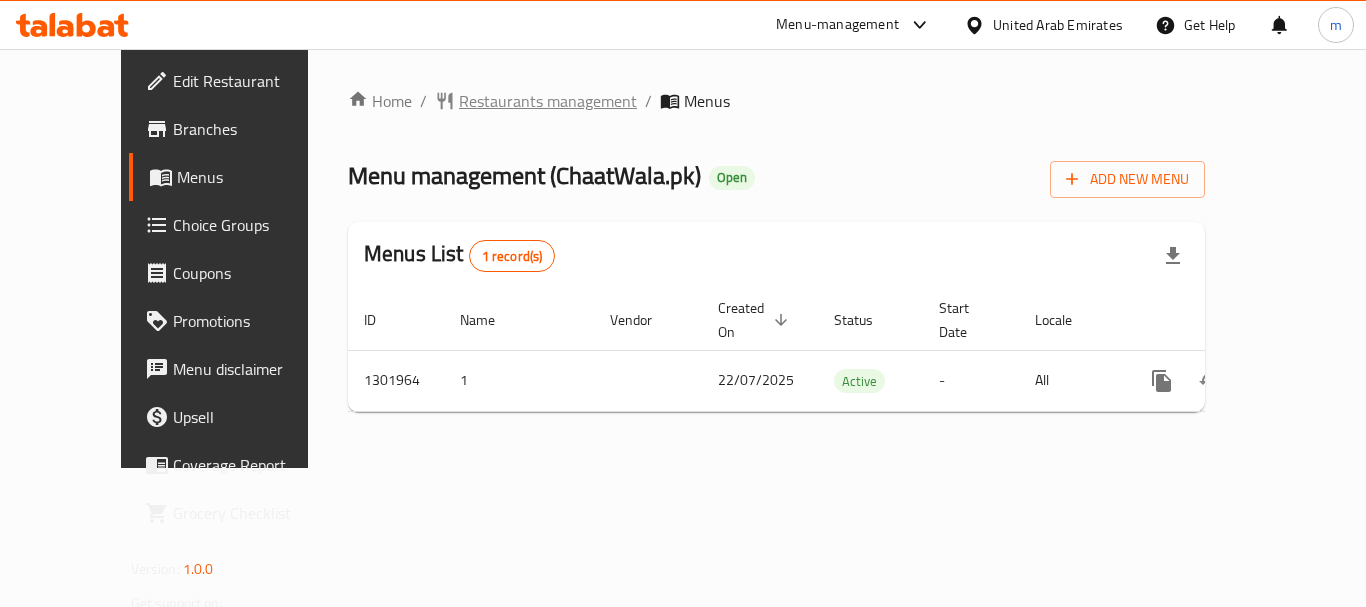 click on "Restaurants management" at bounding box center (548, 101) 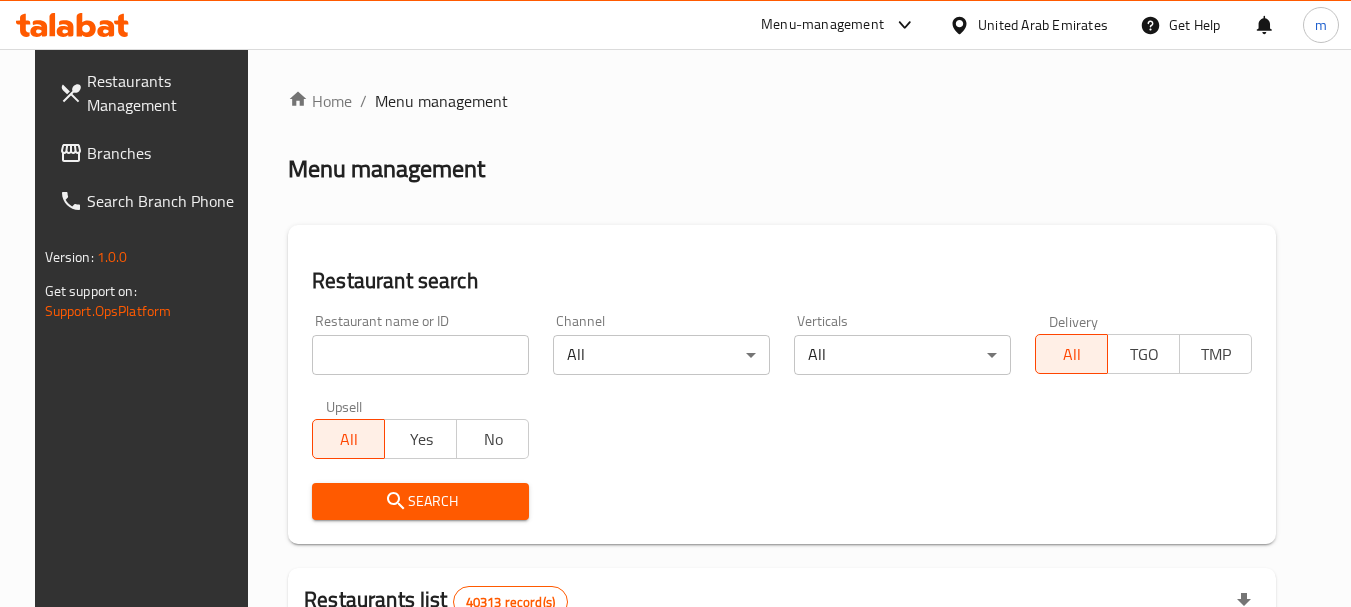 click at bounding box center (420, 355) 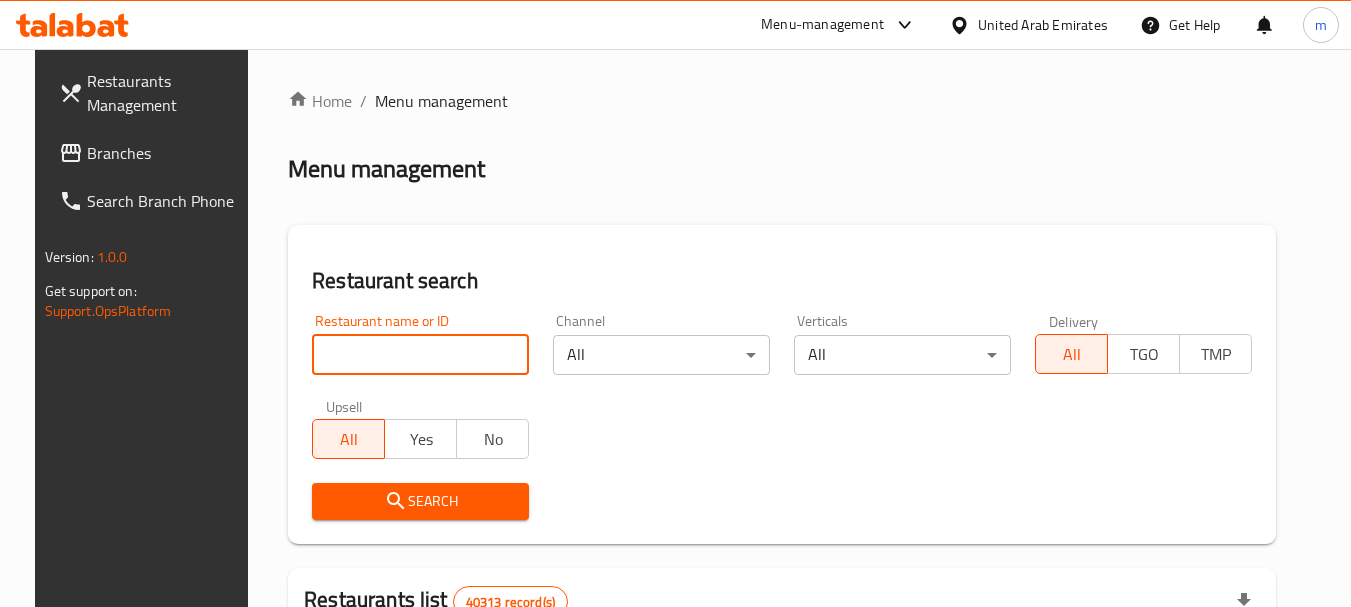 paste on "702151" 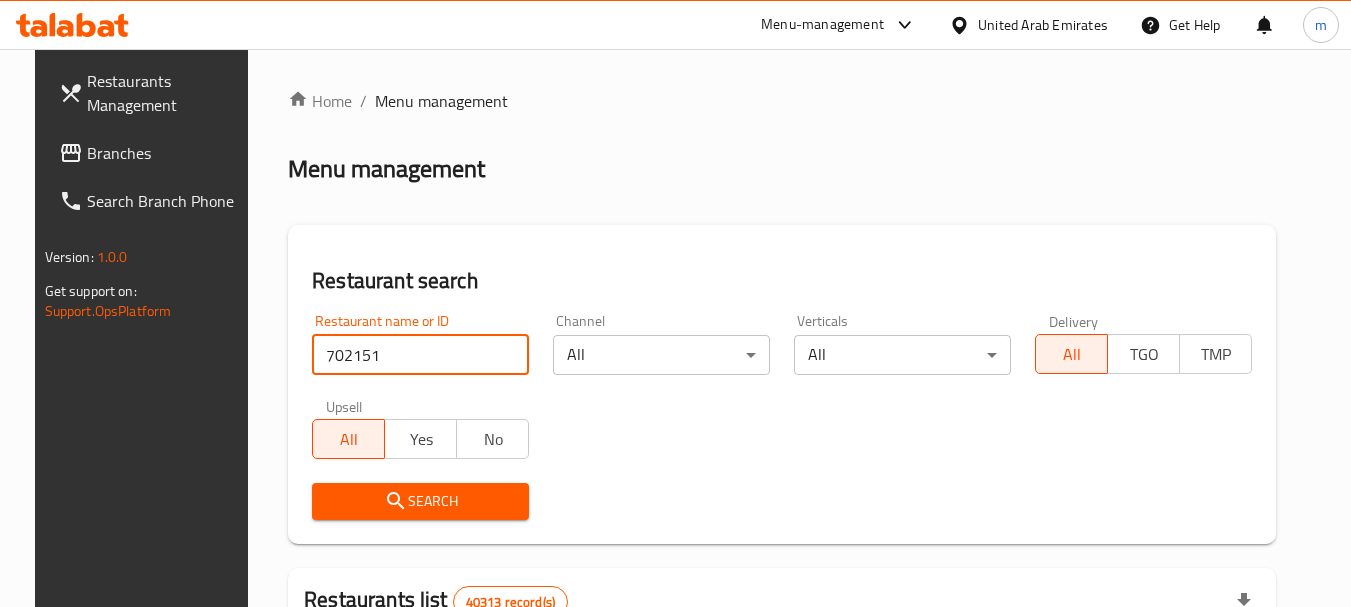 type on "702151" 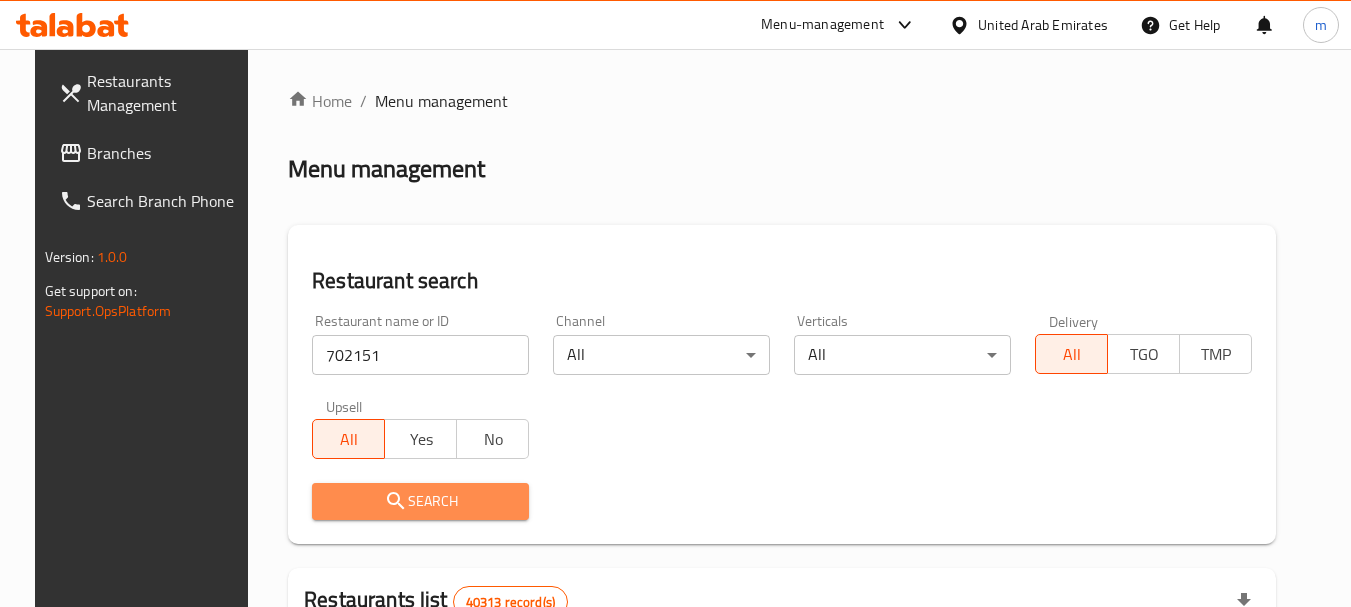 drag, startPoint x: 405, startPoint y: 493, endPoint x: 409, endPoint y: 440, distance: 53.15073 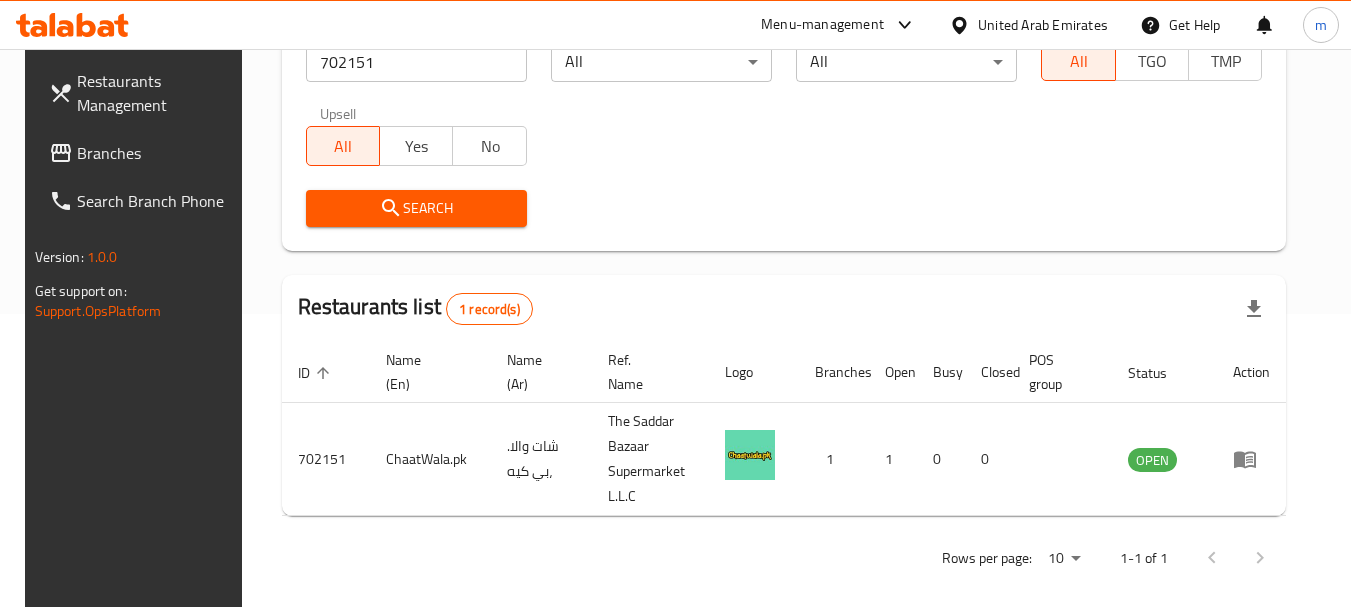 scroll, scrollTop: 310, scrollLeft: 0, axis: vertical 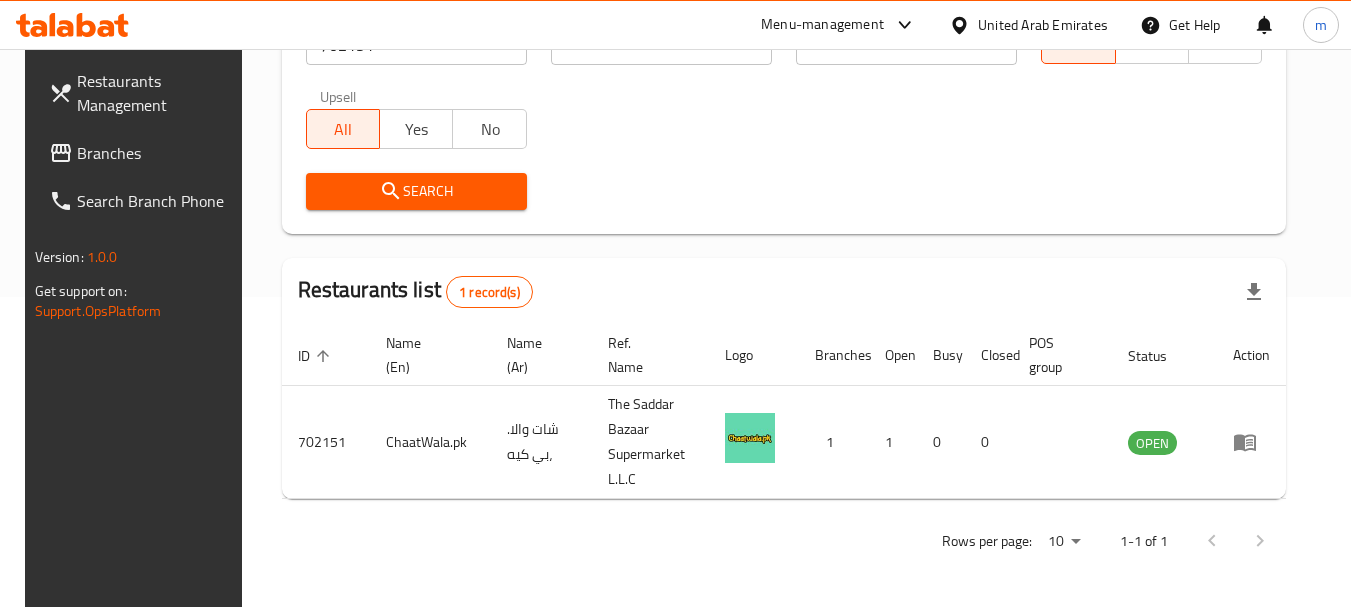click on "United Arab Emirates" at bounding box center (1043, 25) 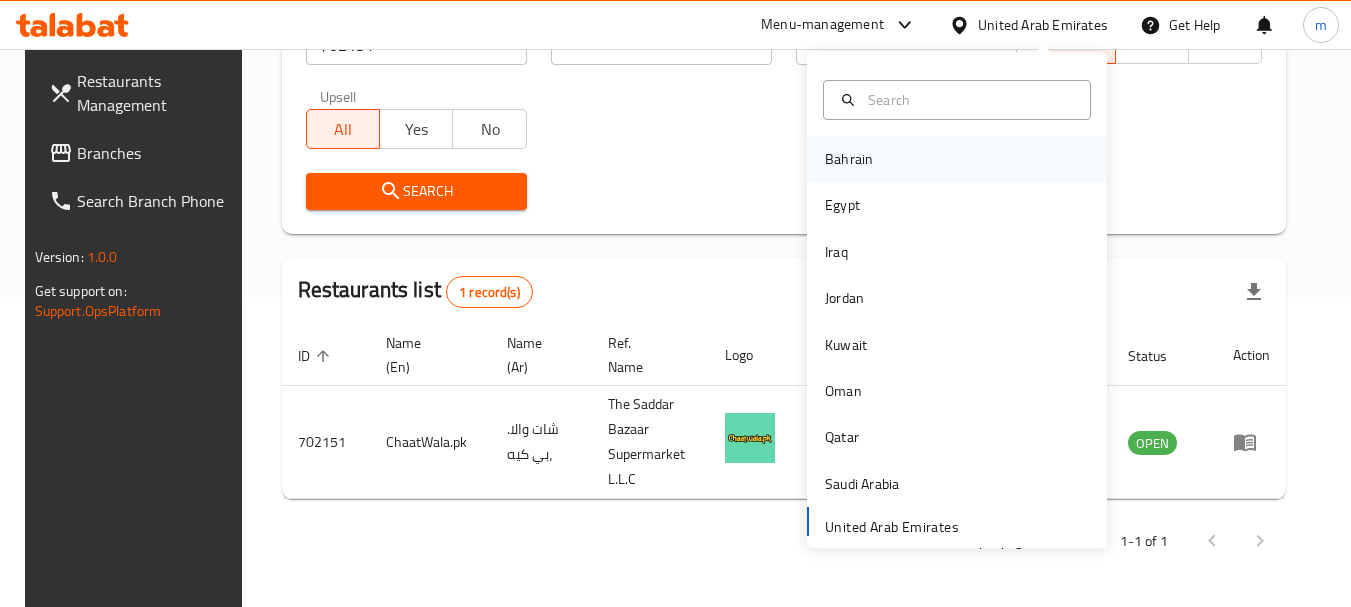 click on "Bahrain" at bounding box center [849, 159] 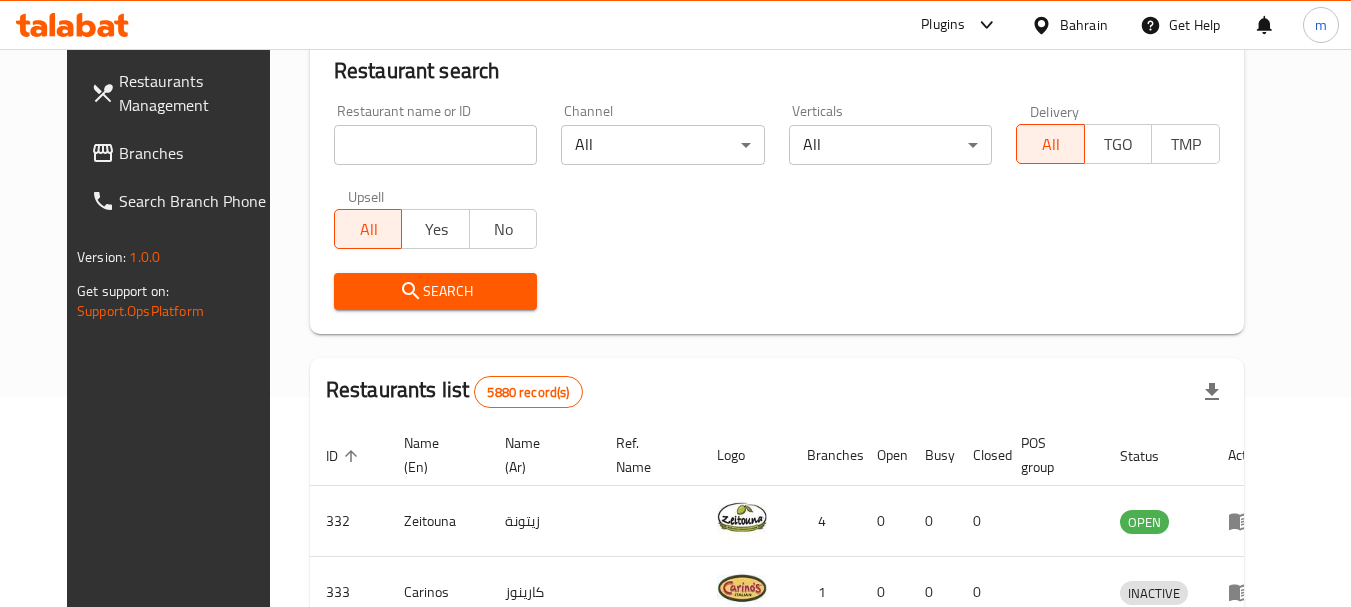 scroll, scrollTop: 310, scrollLeft: 0, axis: vertical 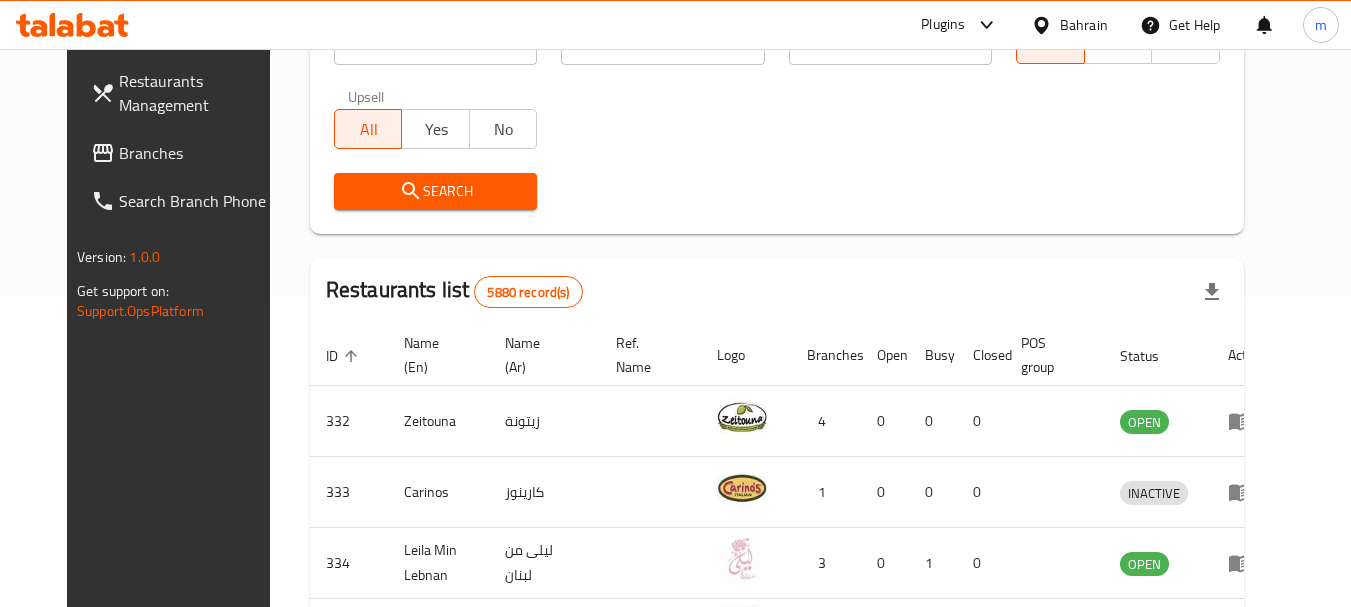 click on "Branches" at bounding box center [198, 153] 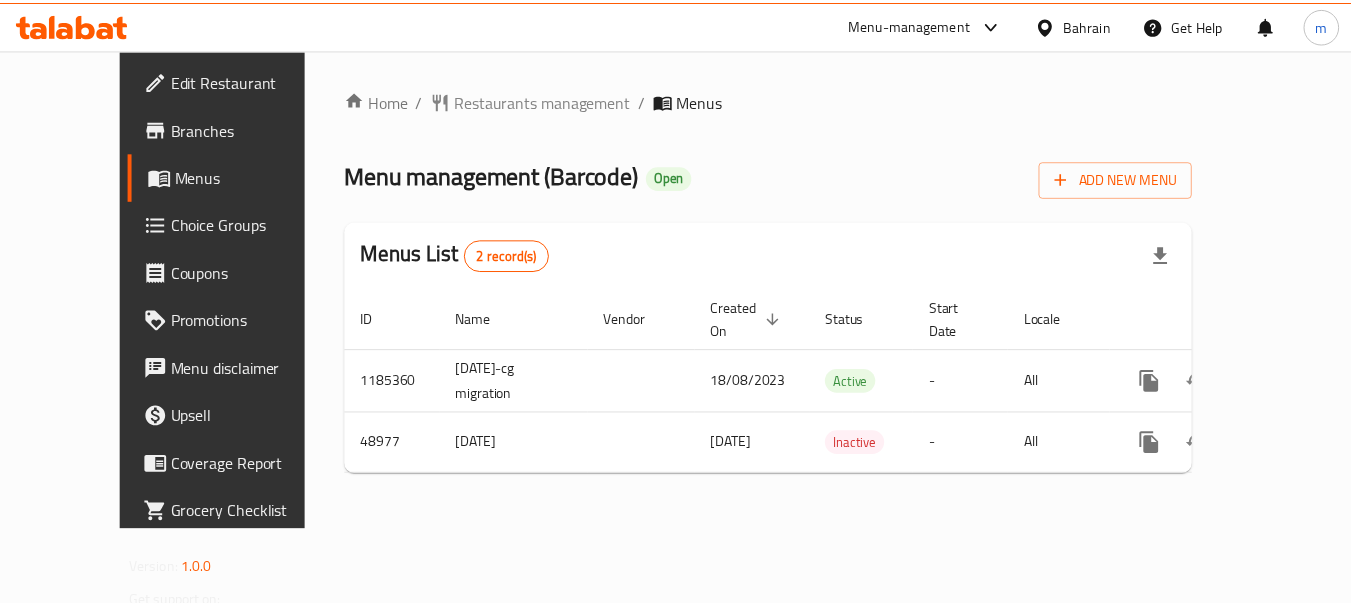 scroll, scrollTop: 0, scrollLeft: 0, axis: both 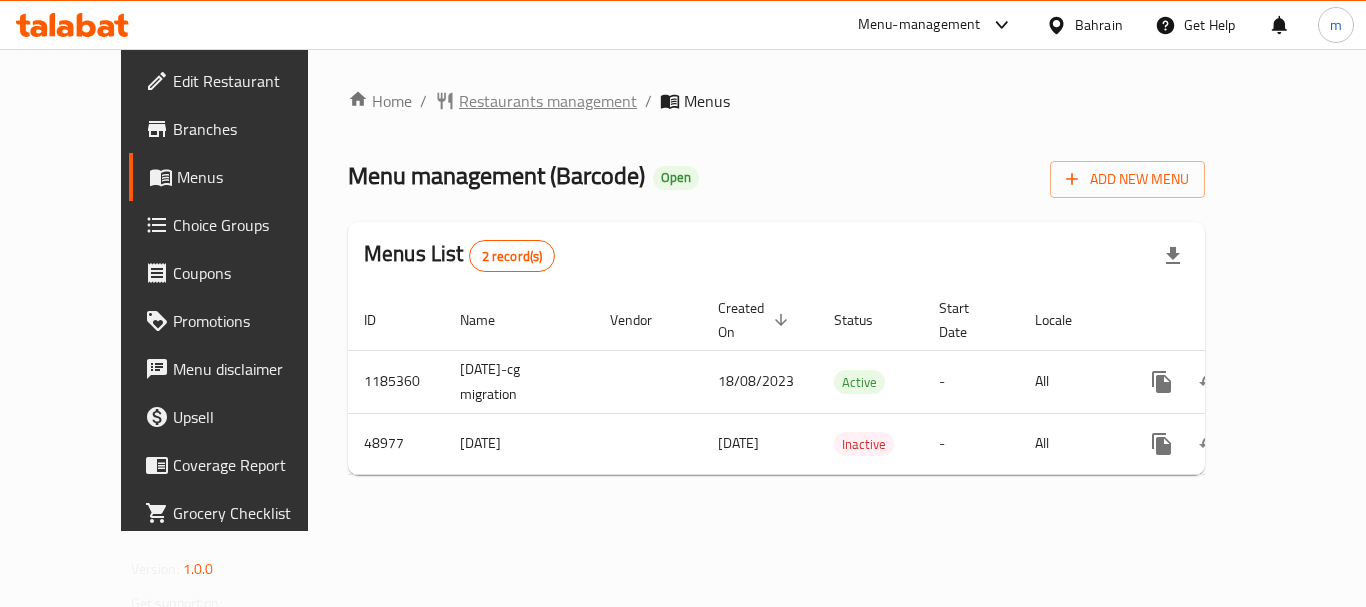 click on "Restaurants management" at bounding box center [548, 101] 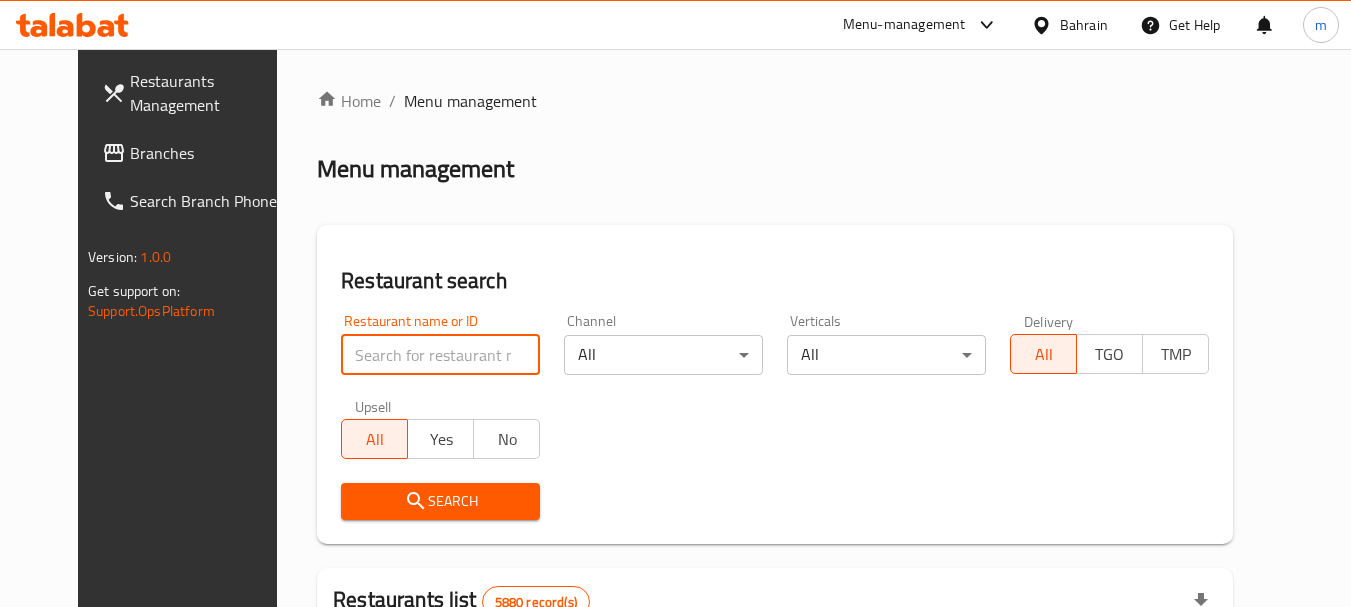 click at bounding box center (440, 355) 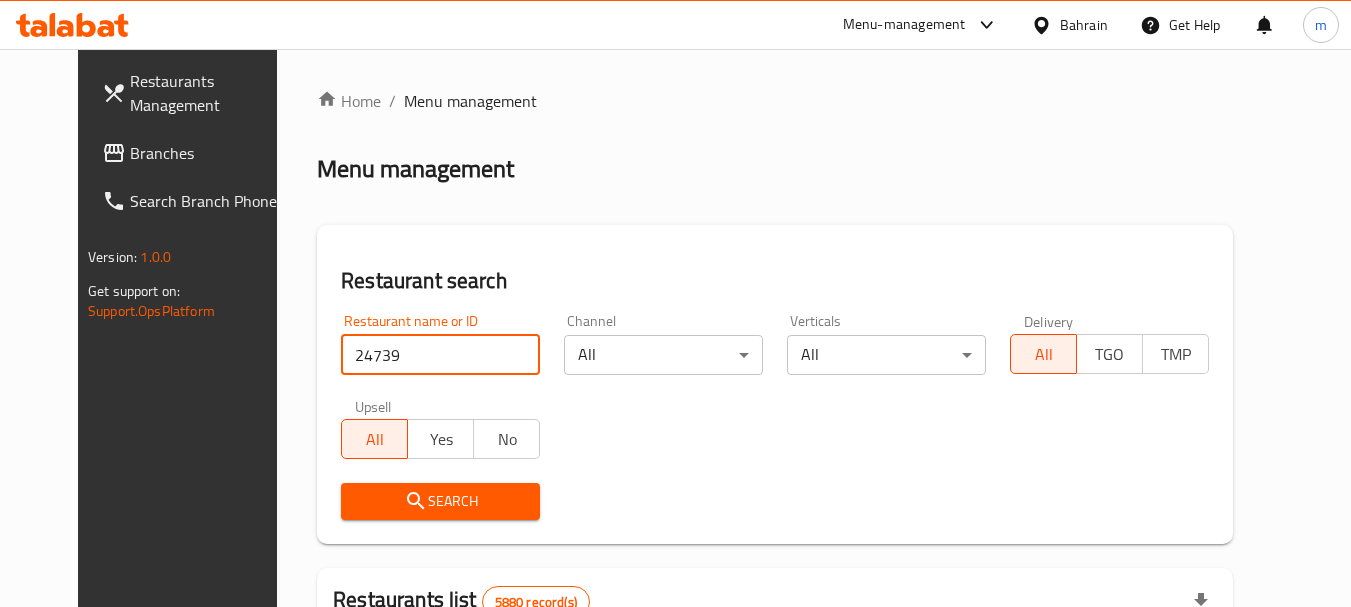 type on "24739" 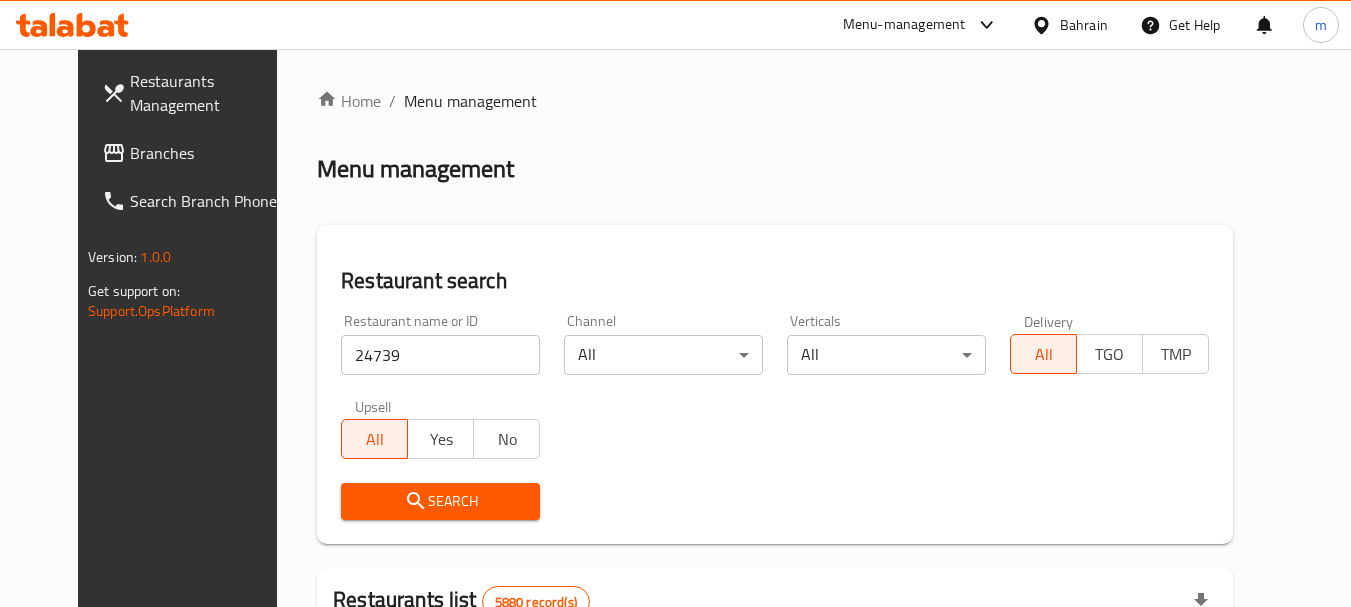 click on "Search" at bounding box center (440, 501) 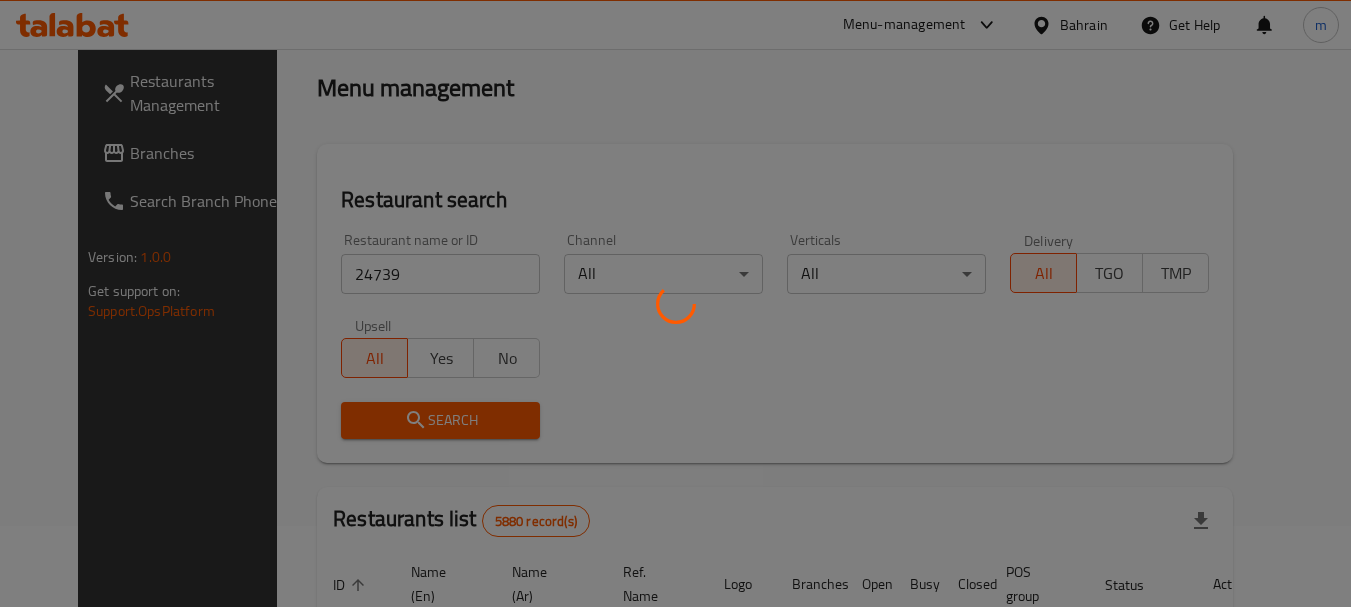 scroll, scrollTop: 268, scrollLeft: 0, axis: vertical 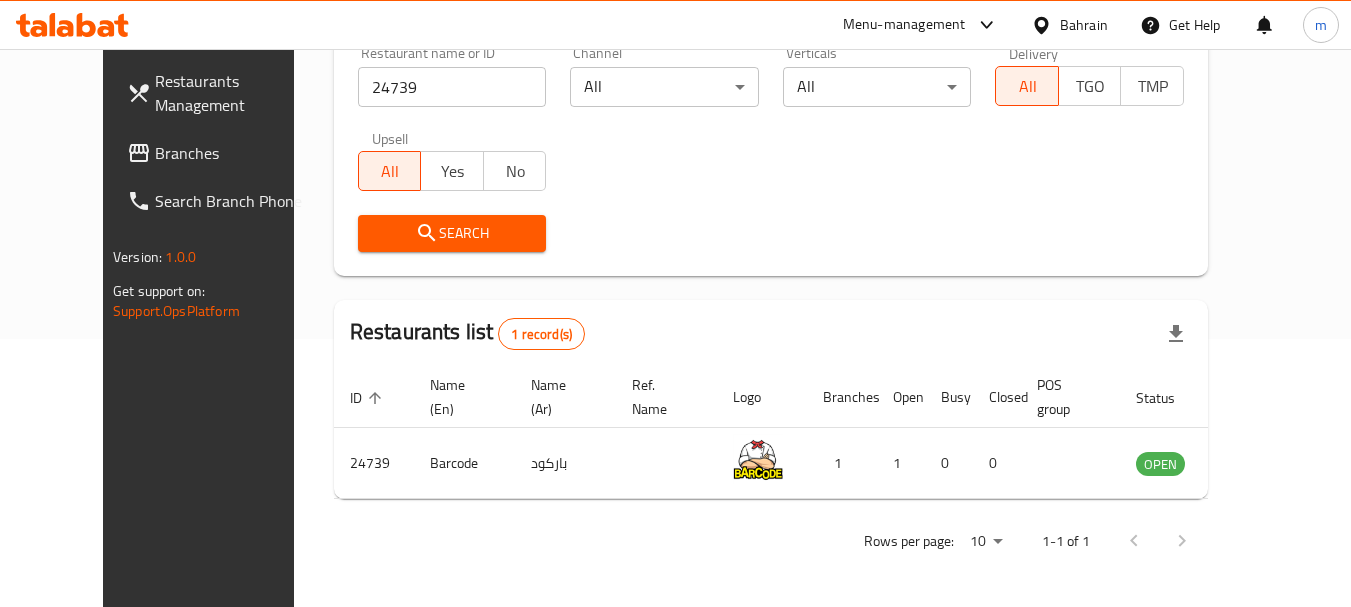 drag, startPoint x: 107, startPoint y: 147, endPoint x: 308, endPoint y: 147, distance: 201 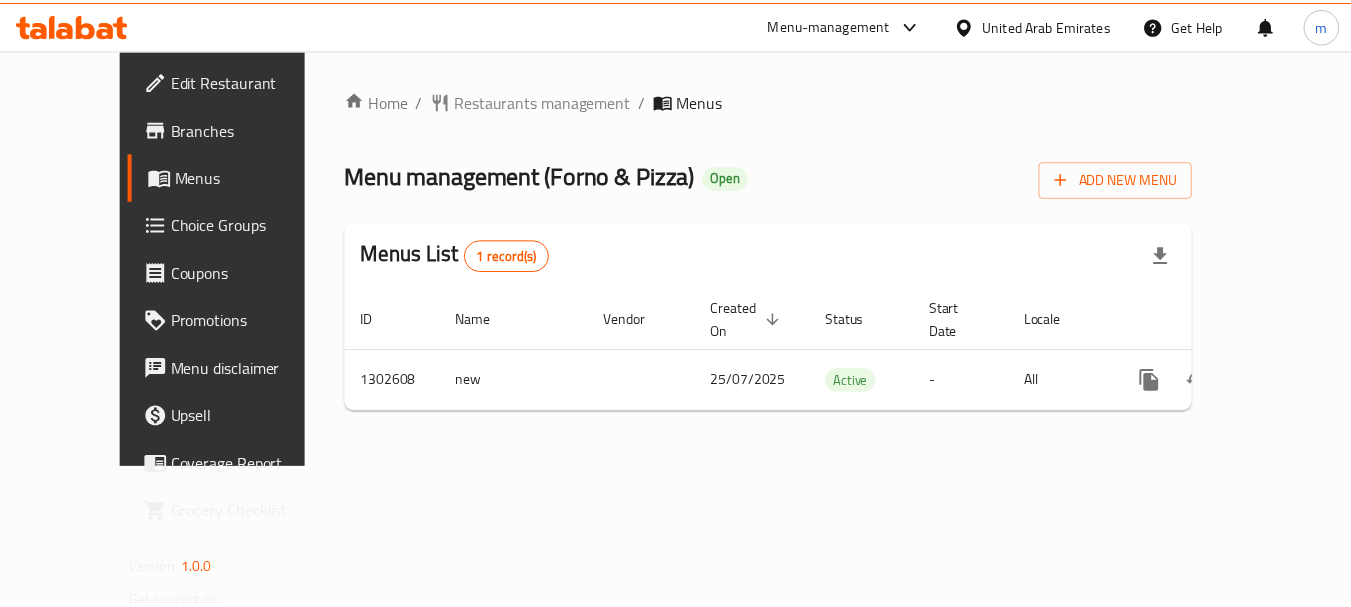 scroll, scrollTop: 0, scrollLeft: 0, axis: both 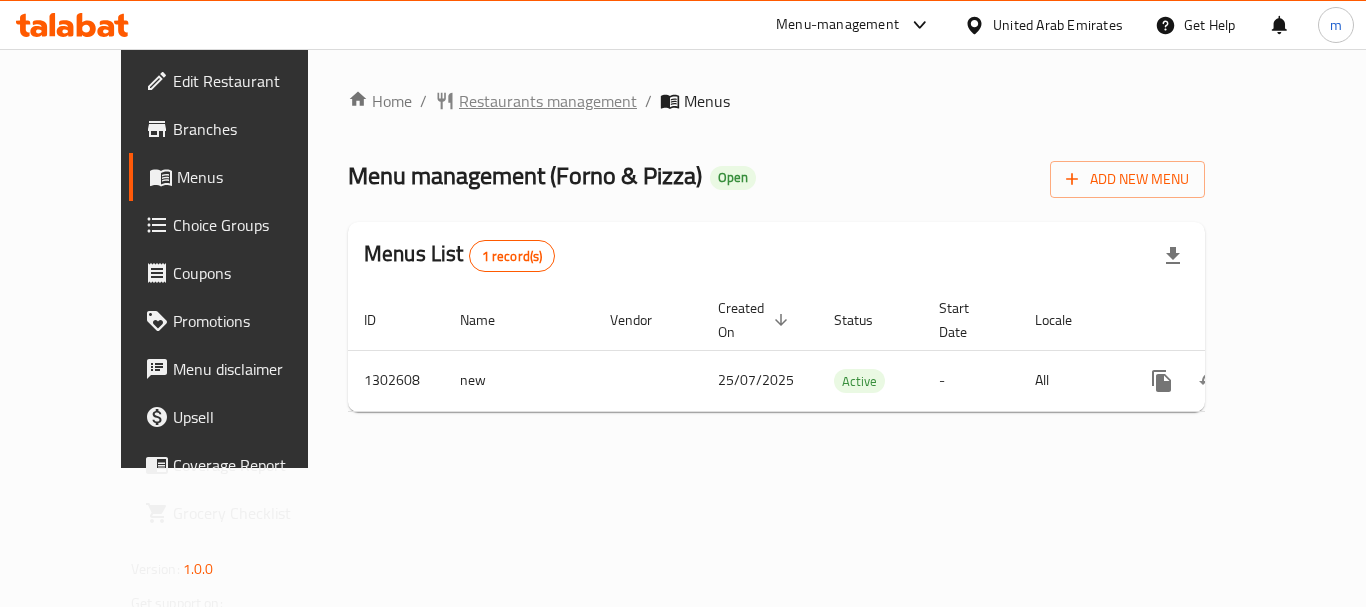 click on "Restaurants management" at bounding box center [548, 101] 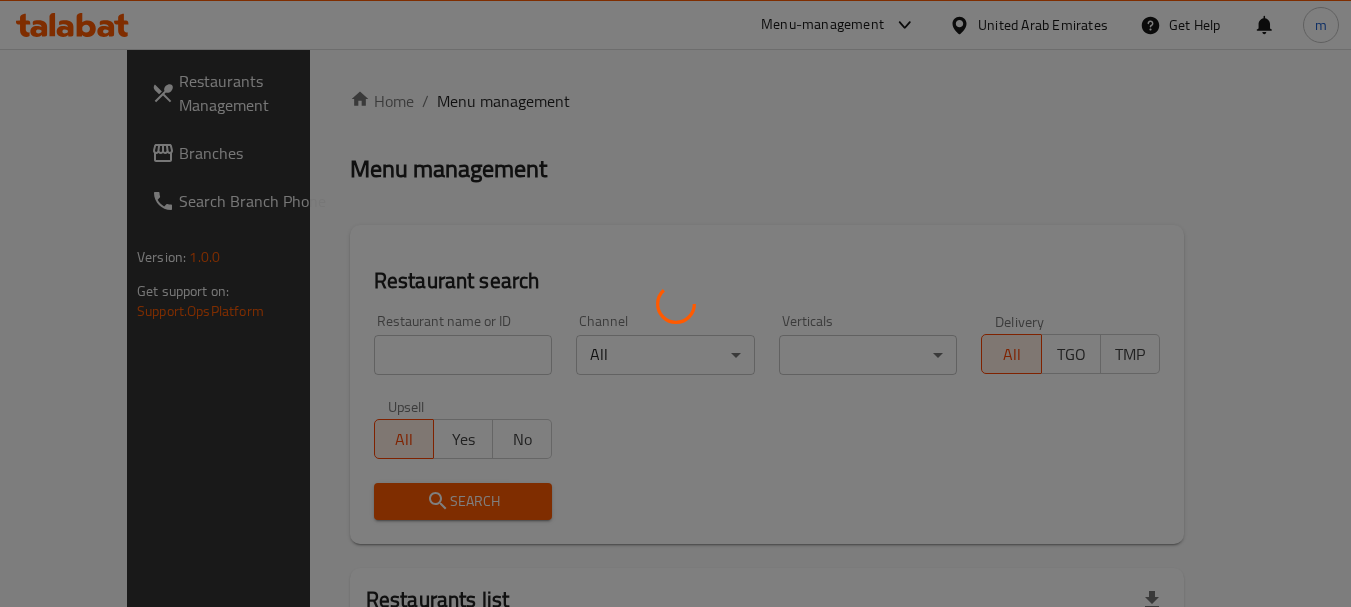 click at bounding box center (675, 303) 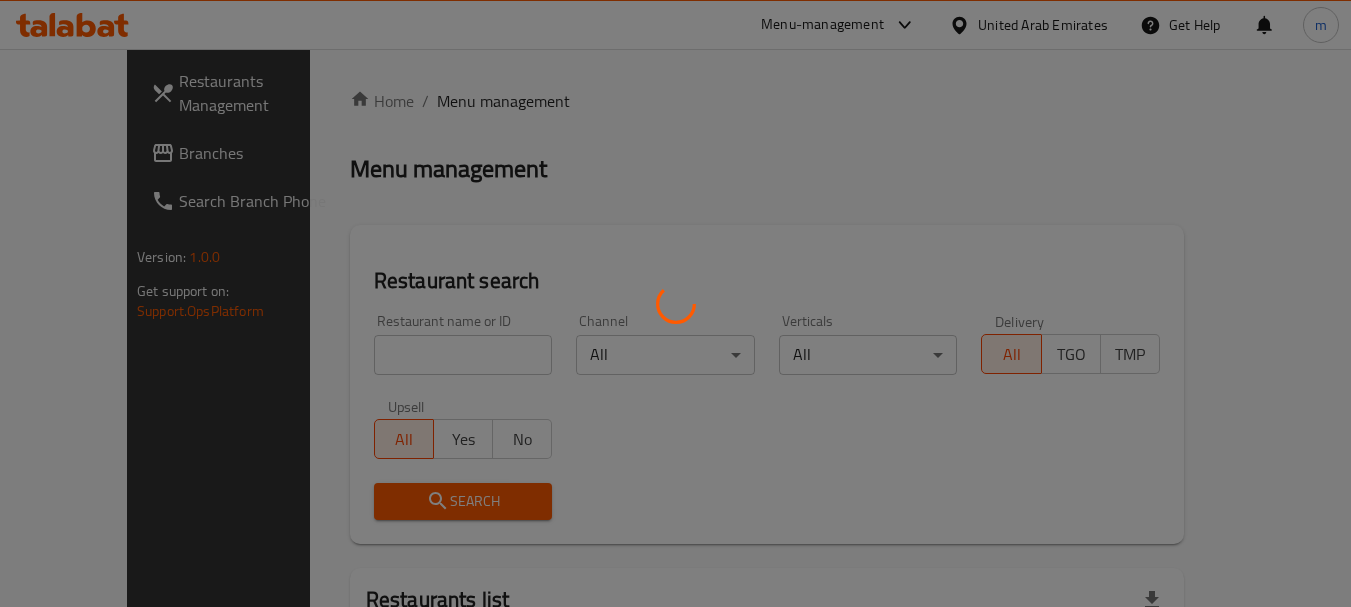 click at bounding box center [675, 303] 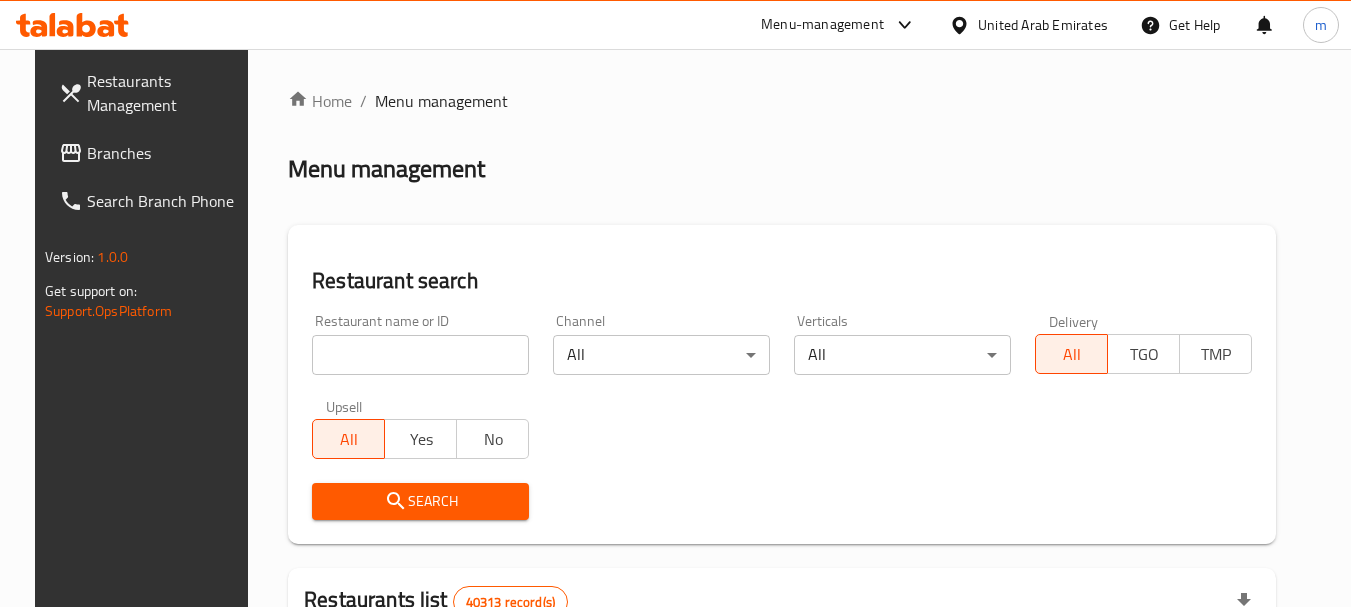 click on "Home / Menu management Menu management Restaurant search Restaurant name or ID Restaurant name or ID Channel All ​ Verticals All ​ Delivery All TGO TMP Upsell All Yes No   Search Restaurants list   40313 record(s) ID sorted ascending Name (En) Name (Ar) Ref. Name Logo Branches Open Busy Closed POS group Status Action 328 Johnny Rockets جوني روكيتس 37 0 1 0 OPEN 330 French Connection فرنش كونكشن 1 0 0 0 INACTIVE 339 Arz Lebanon أرز لبنان Al Karama,Al Barsha & Mirdif 9 1 0 2 OPEN 340 Mega Wraps ميجا رابس 3 0 0 0 INACTIVE 342 Sandella's Flatbread Cafe سانديلاز فلات براد 7 0 0 0 INACTIVE 343 Dragon Hut كوخ التنين 1 0 0 0 INACTIVE 348 Thai Kitchen المطبخ التايلندى 1 0 0 0 INACTIVE 349 Mughal  موغل 1 0 0 0 HIDDEN 350 HOT N COOL (Old) هوت و كول 1 0 0 0 INACTIVE 355 Al Habasha  الحبشة 11 1 0 0 HIDDEN Rows per page: 10 1-10 of 40313" at bounding box center [782, 717] 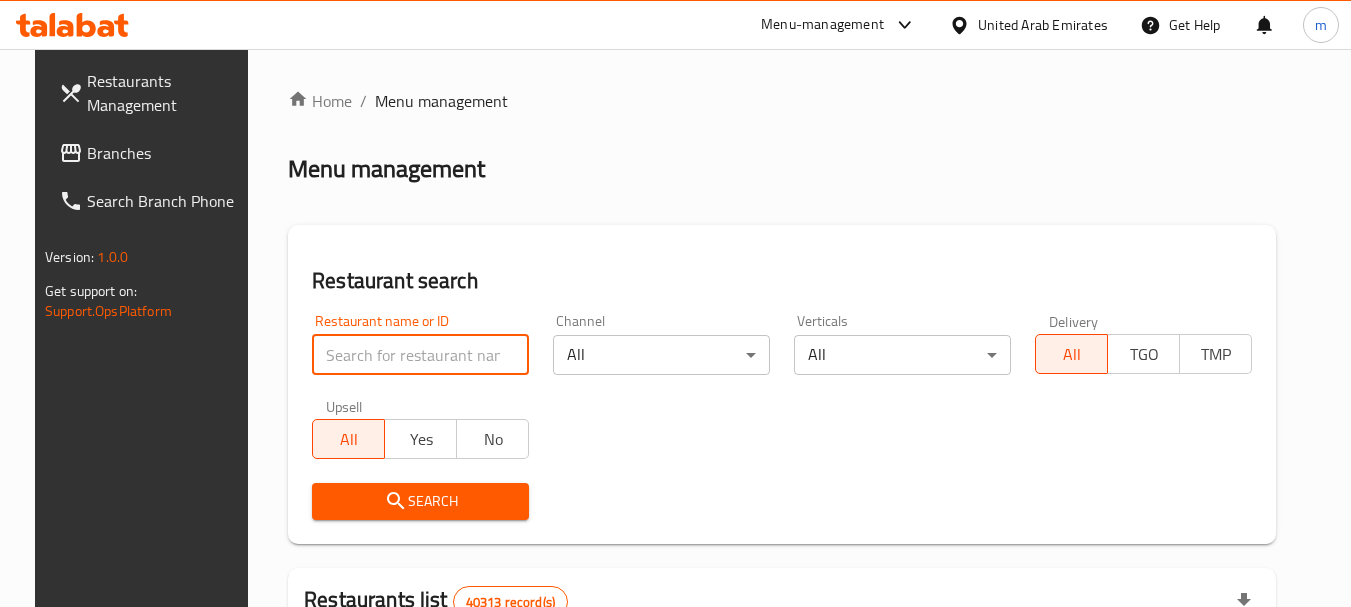 drag, startPoint x: 336, startPoint y: 356, endPoint x: 361, endPoint y: 352, distance: 25.317978 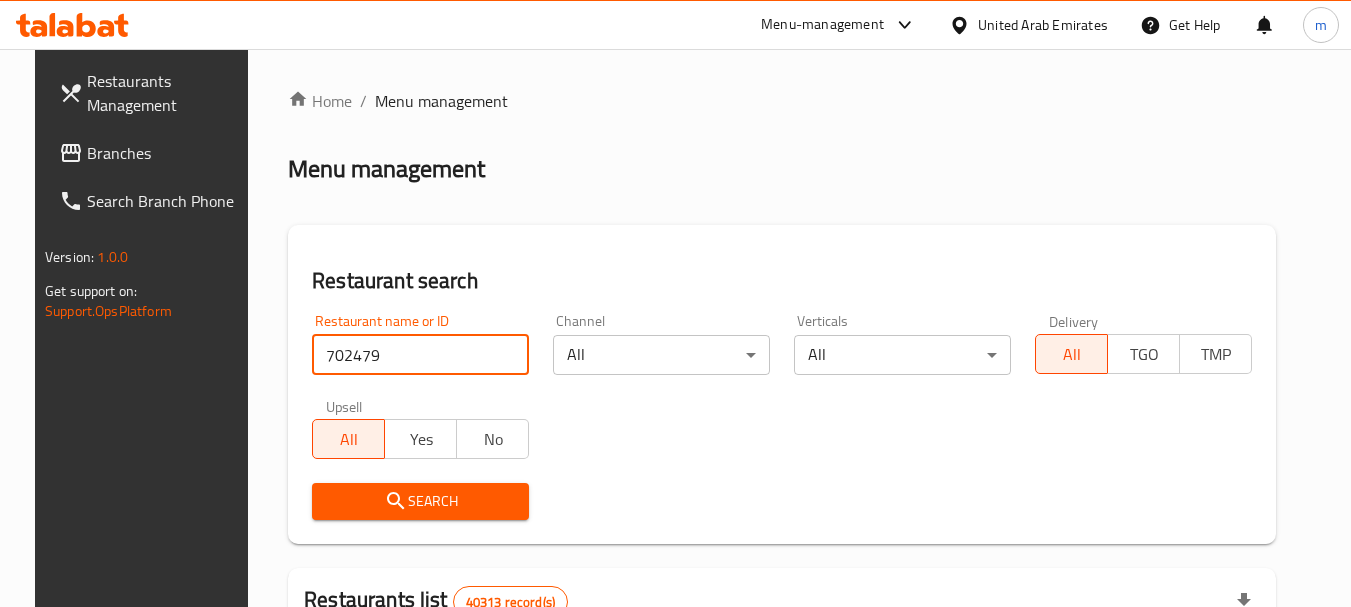 type on "702479" 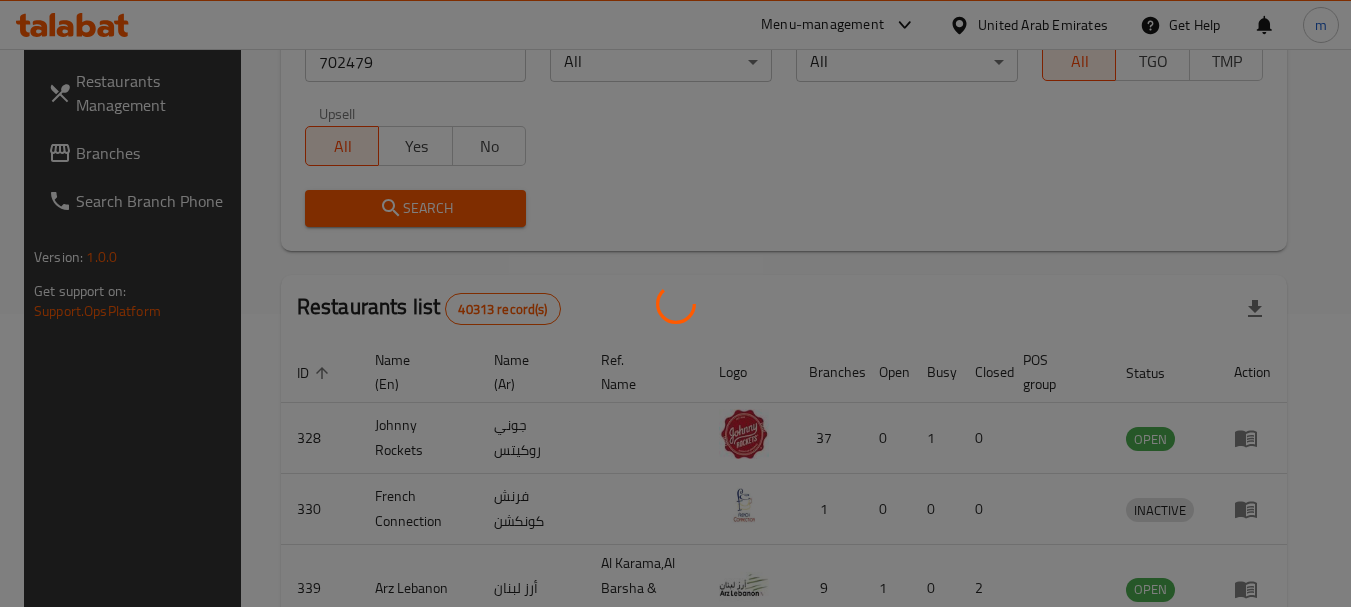 scroll, scrollTop: 268, scrollLeft: 0, axis: vertical 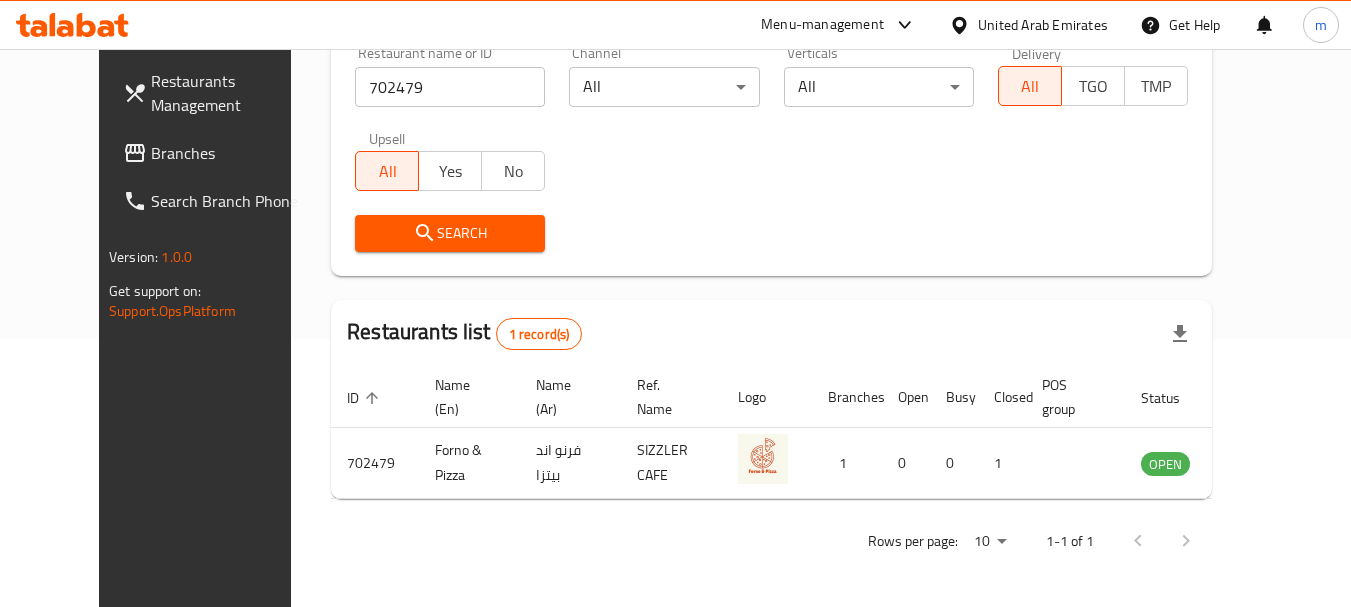 click on "United Arab Emirates" at bounding box center (1043, 25) 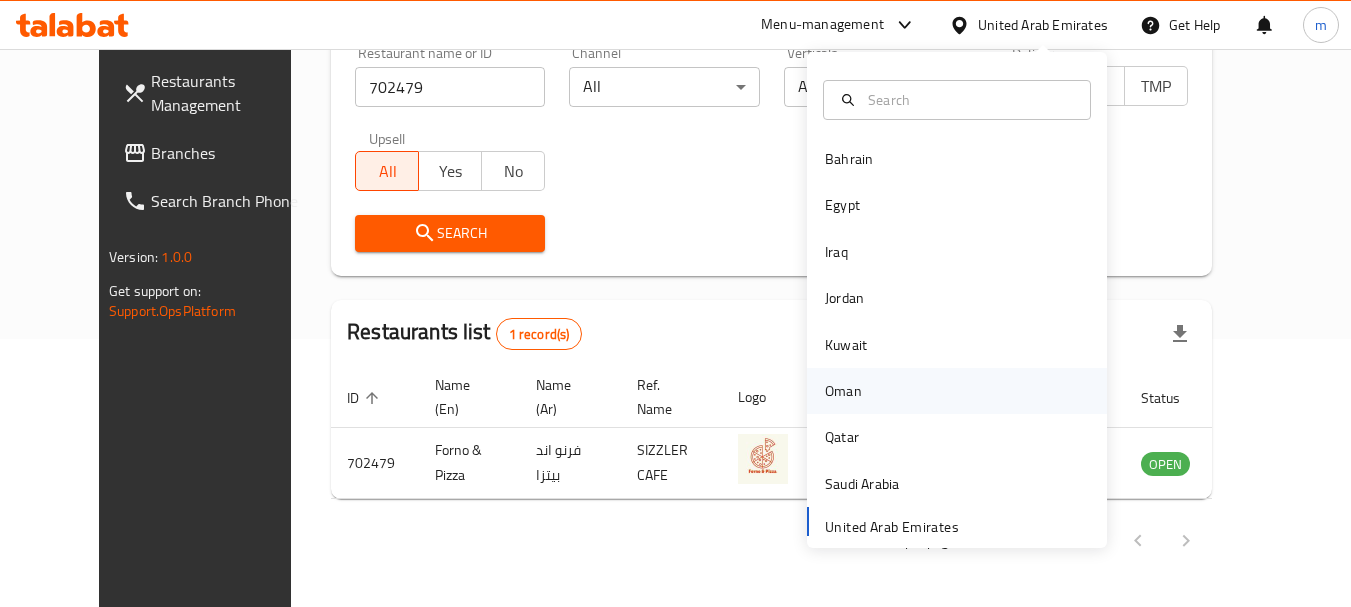 click on "Oman" at bounding box center [843, 391] 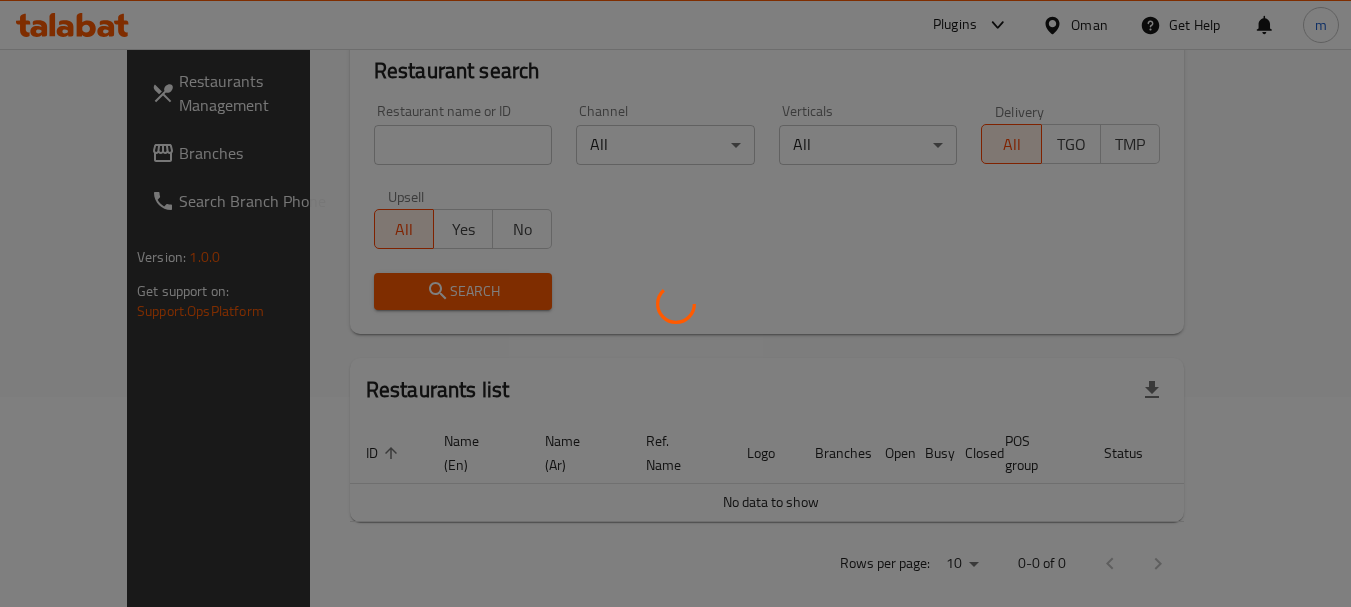 scroll, scrollTop: 268, scrollLeft: 0, axis: vertical 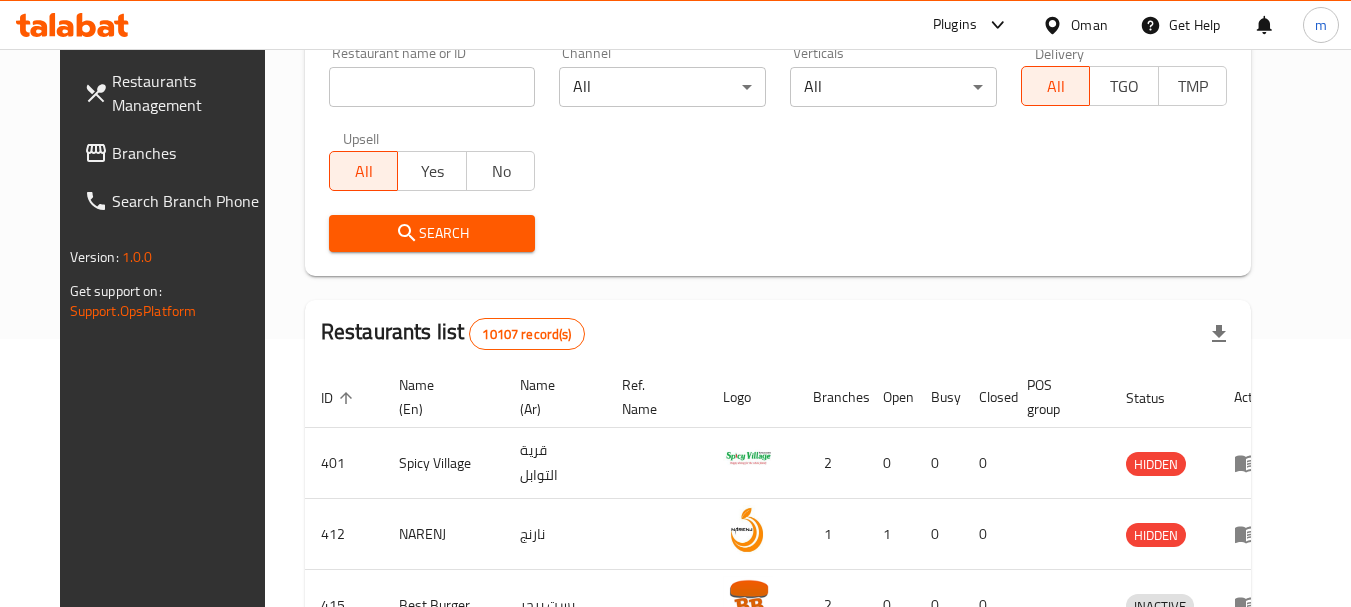 click on "Branches" at bounding box center (191, 153) 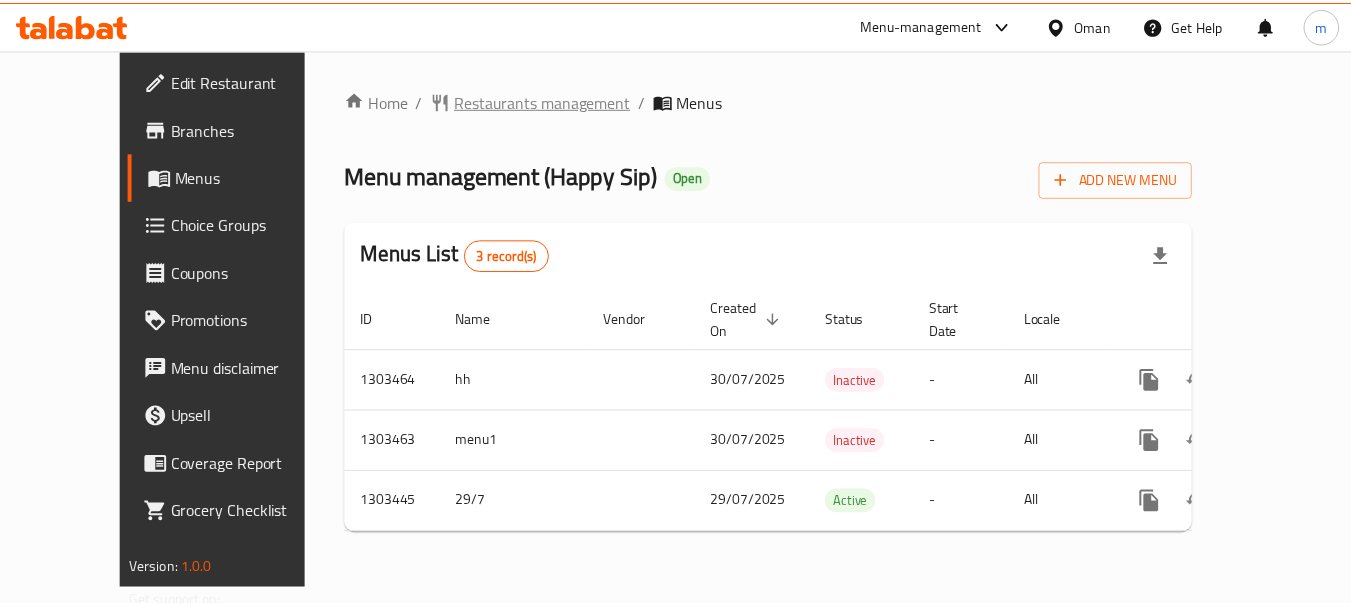 scroll, scrollTop: 0, scrollLeft: 0, axis: both 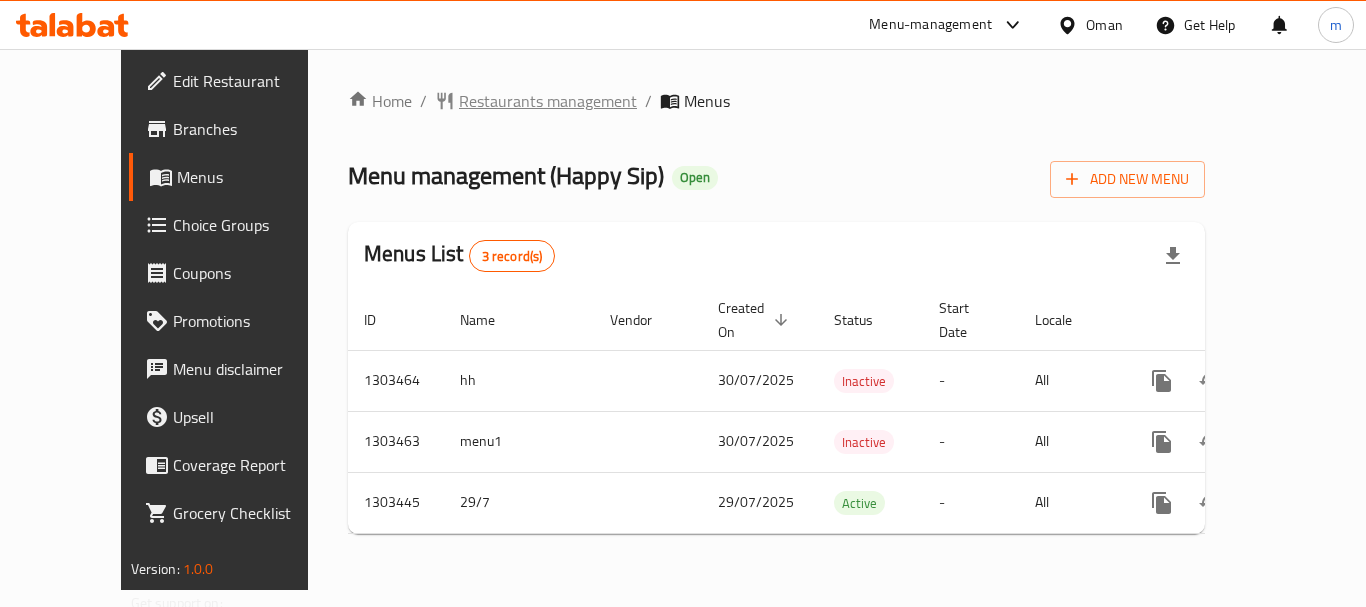 click on "Restaurants management" at bounding box center [548, 101] 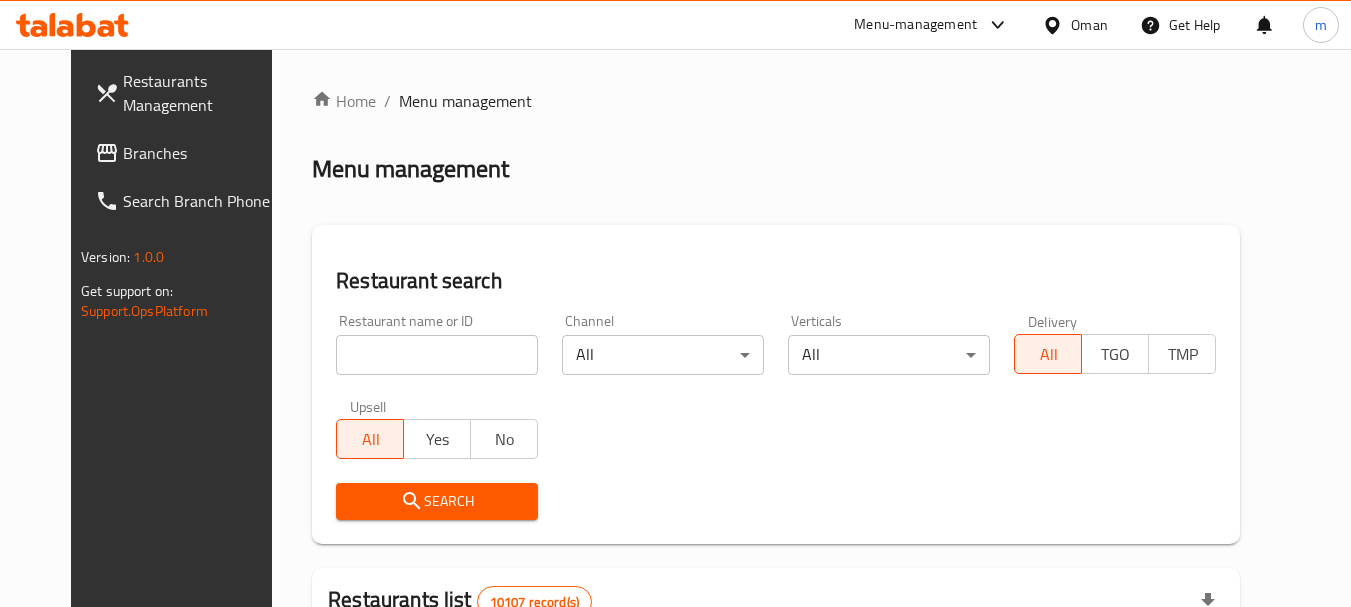 drag, startPoint x: 396, startPoint y: 354, endPoint x: 338, endPoint y: 358, distance: 58.137768 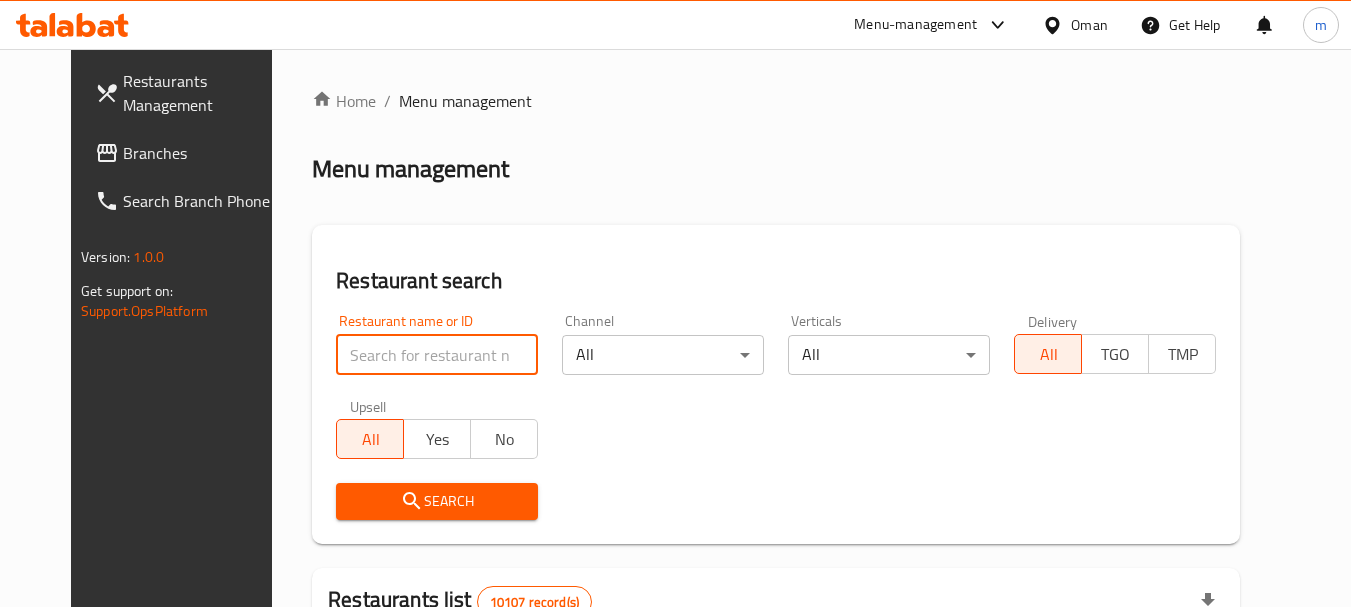 click at bounding box center (437, 355) 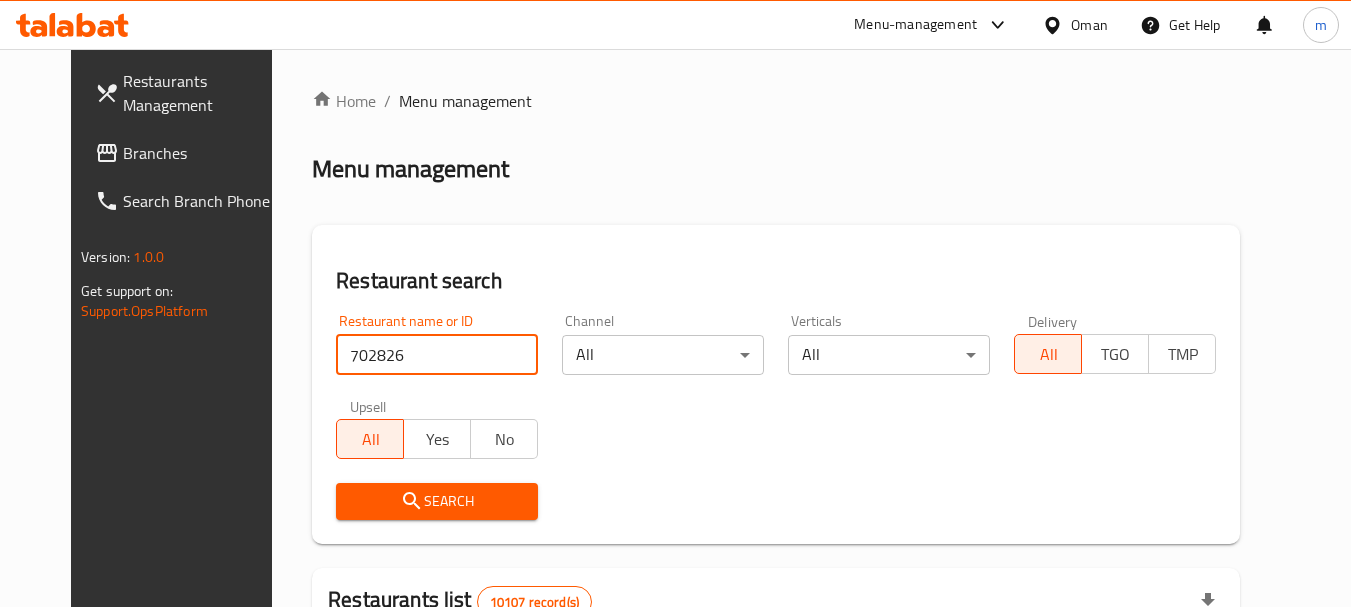 type on "702826" 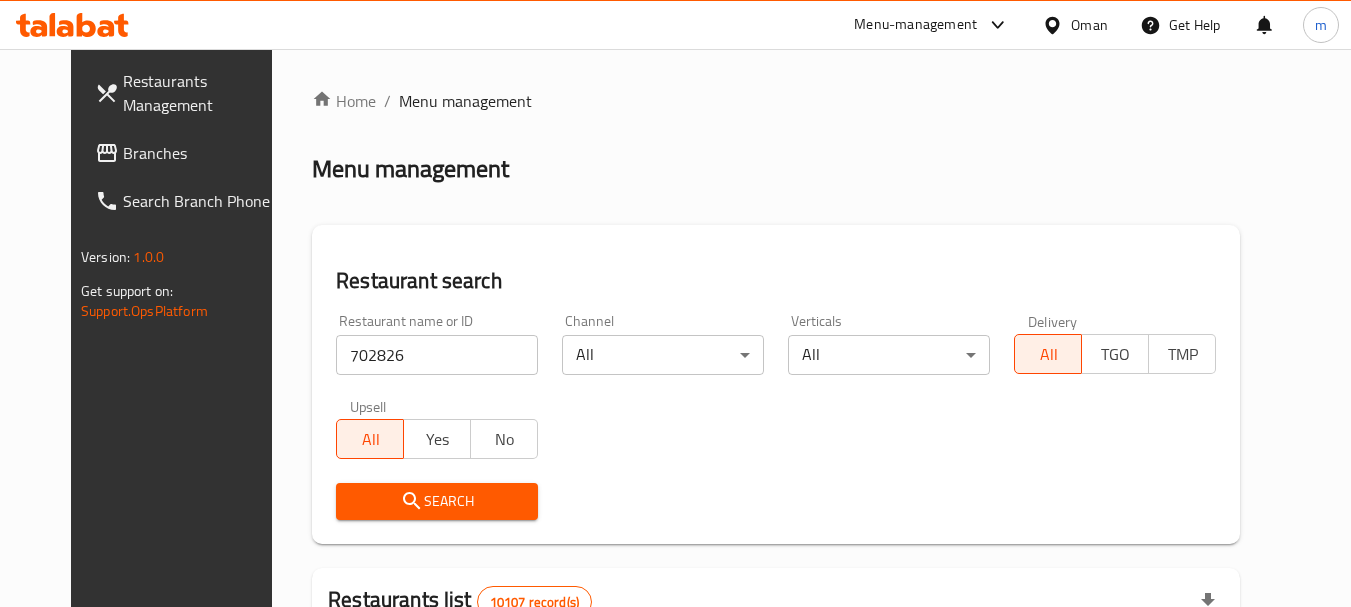 drag, startPoint x: 359, startPoint y: 508, endPoint x: 849, endPoint y: 394, distance: 503.0865 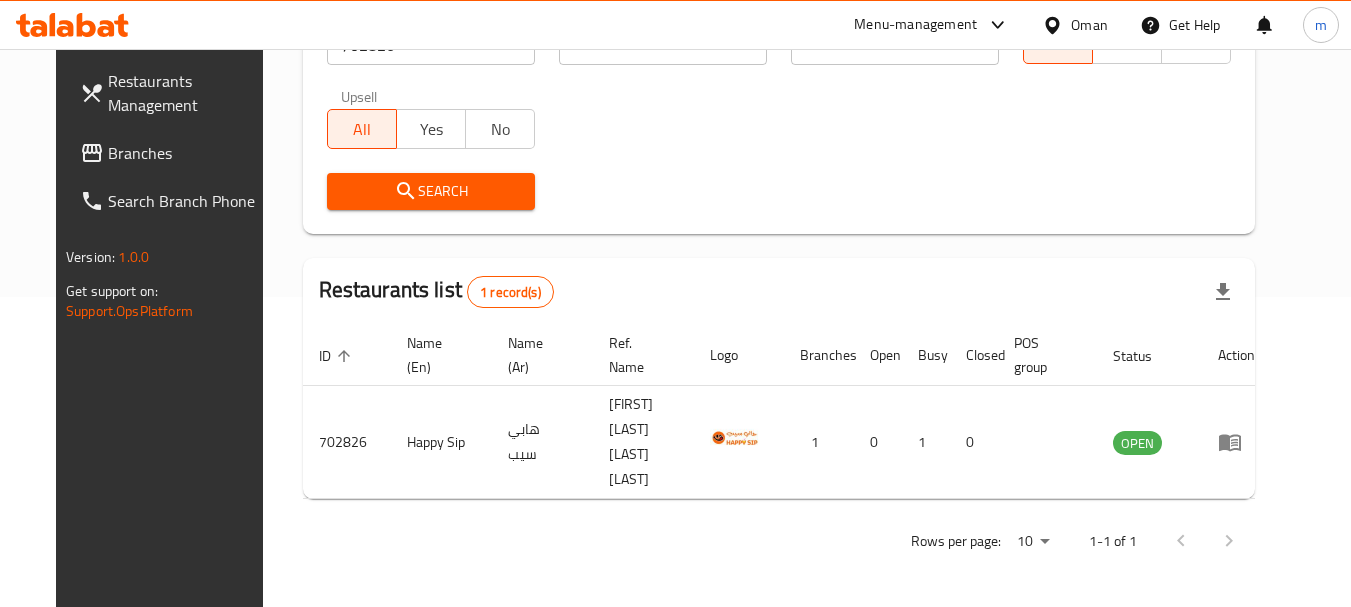 scroll, scrollTop: 268, scrollLeft: 0, axis: vertical 